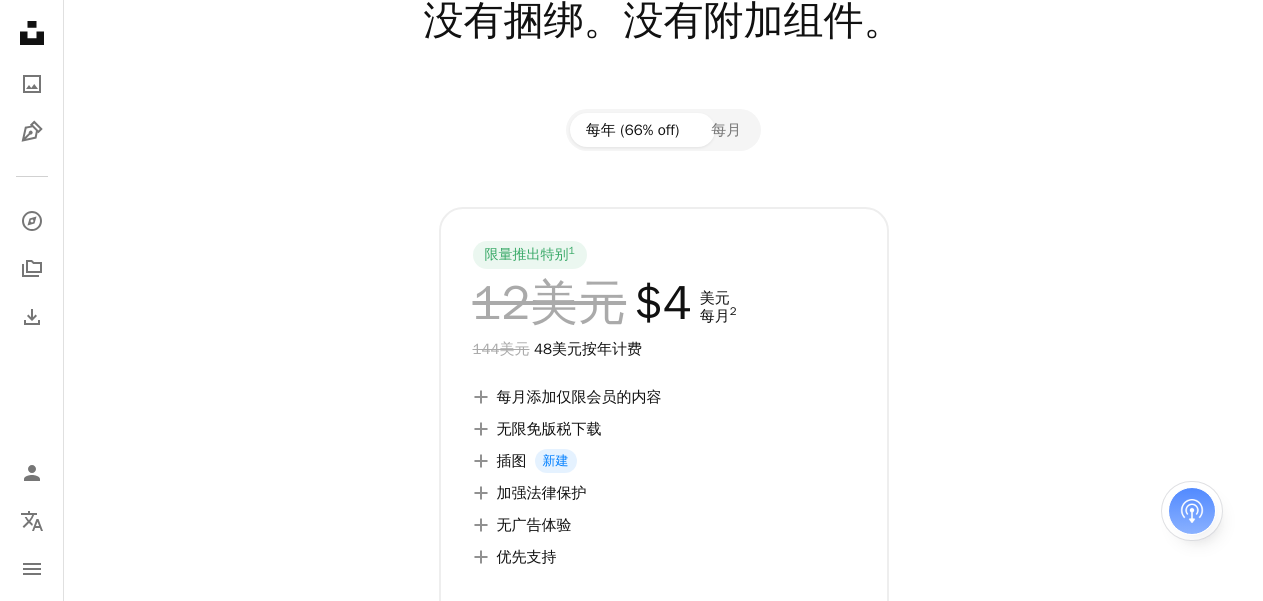 scroll, scrollTop: 200, scrollLeft: 0, axis: vertical 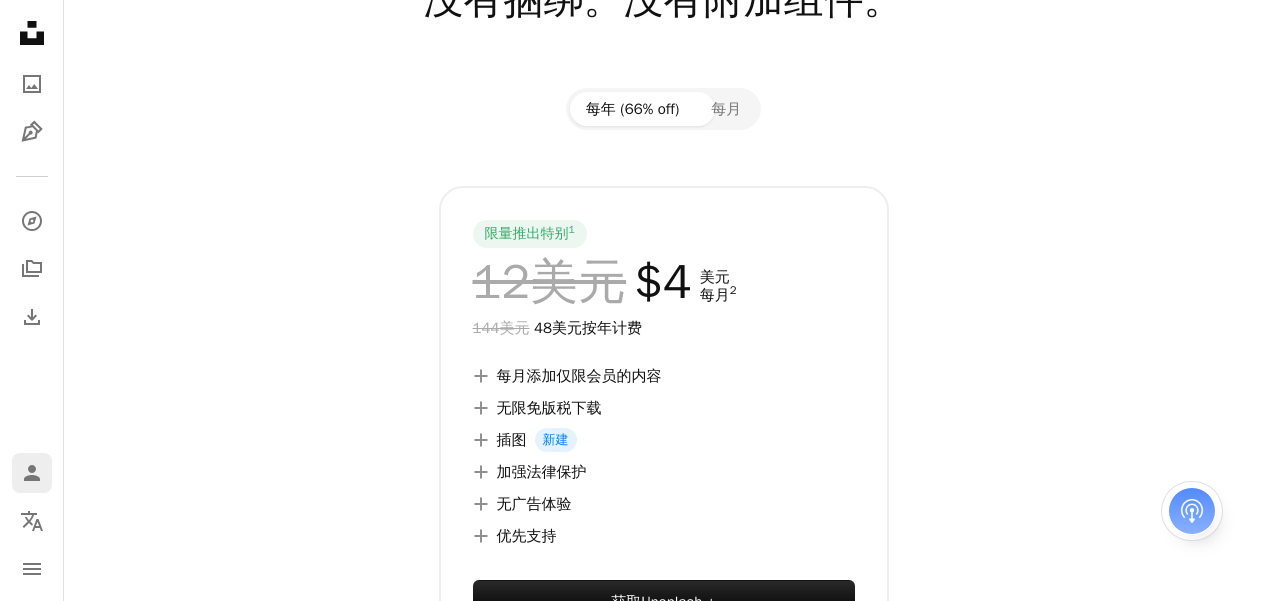 click 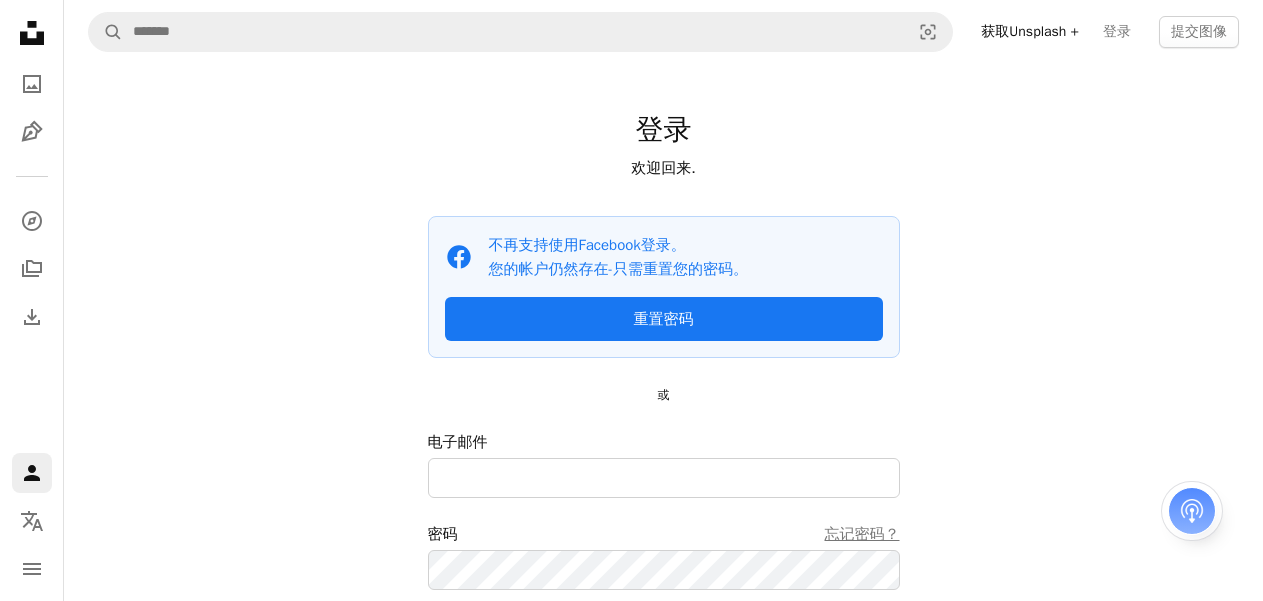 scroll, scrollTop: 209, scrollLeft: 0, axis: vertical 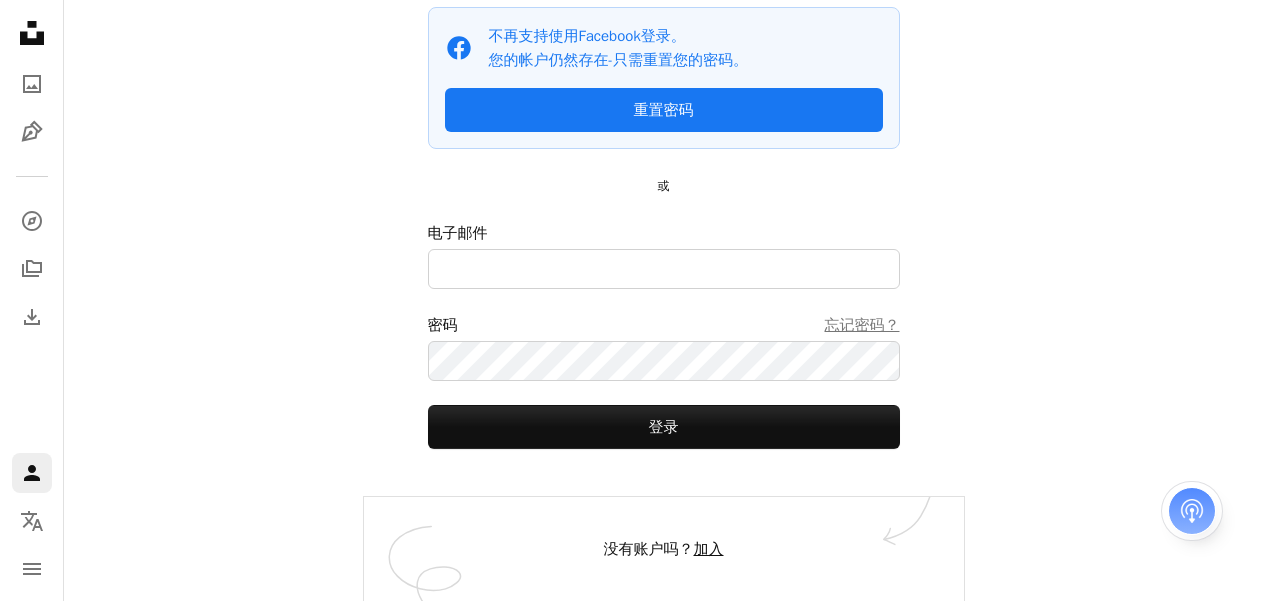 click on "加入" at bounding box center [709, 549] 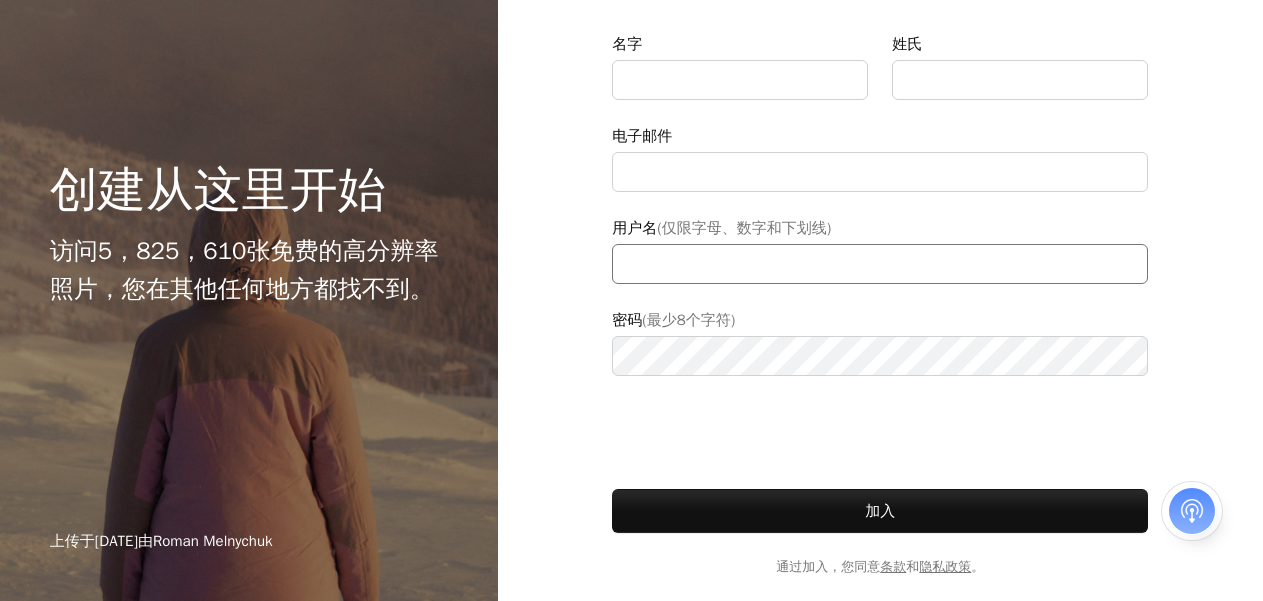 scroll, scrollTop: 0, scrollLeft: 0, axis: both 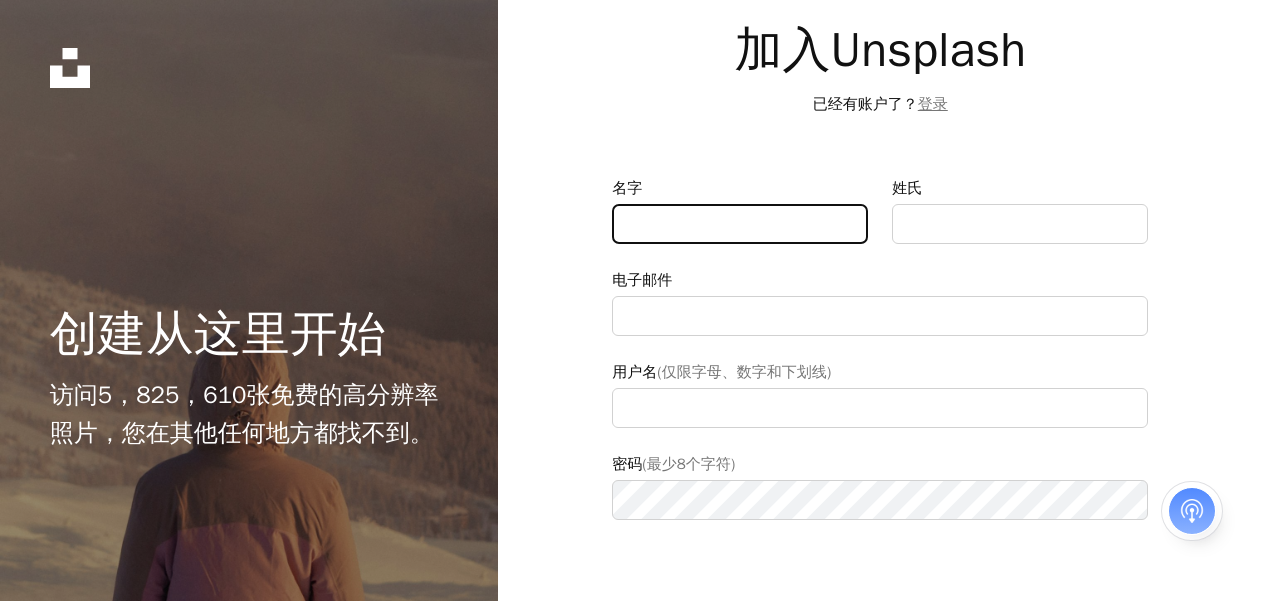 click on "名字" at bounding box center (740, 224) 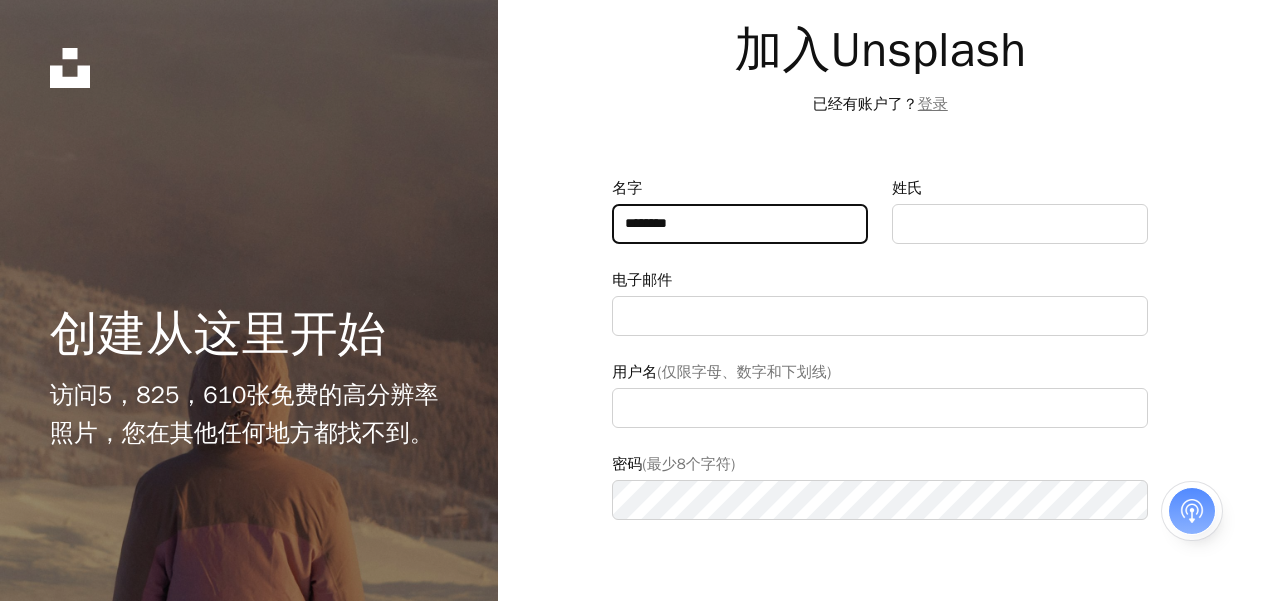type on "*********" 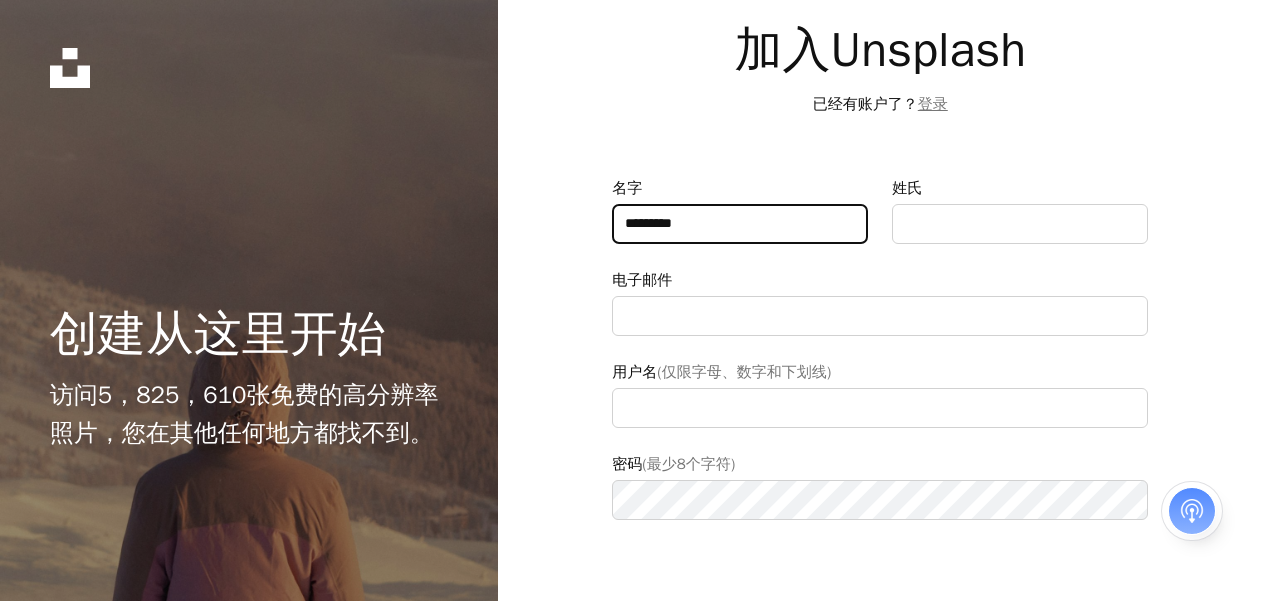 type on "**********" 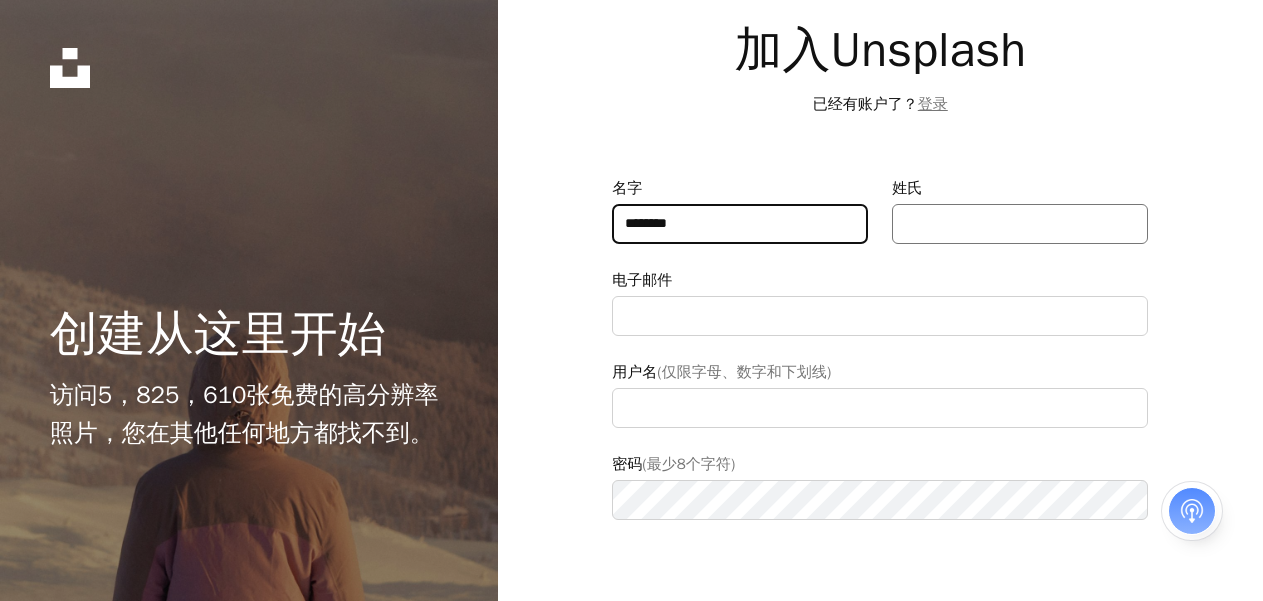 type on "********" 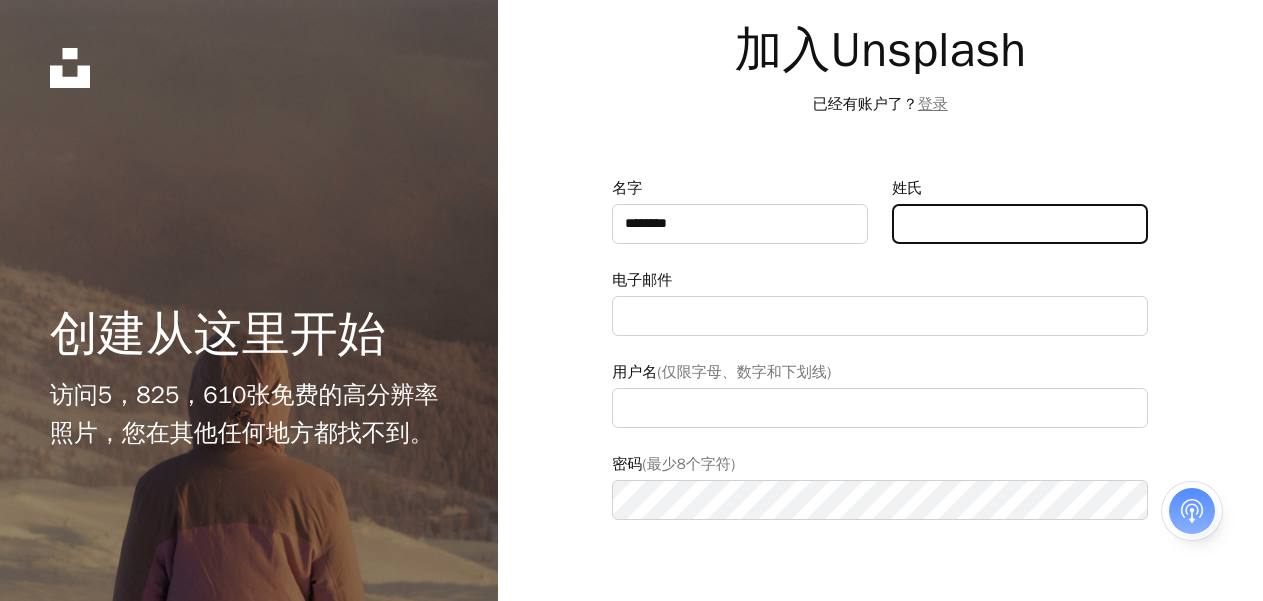 click on "姓氏" at bounding box center [1020, 224] 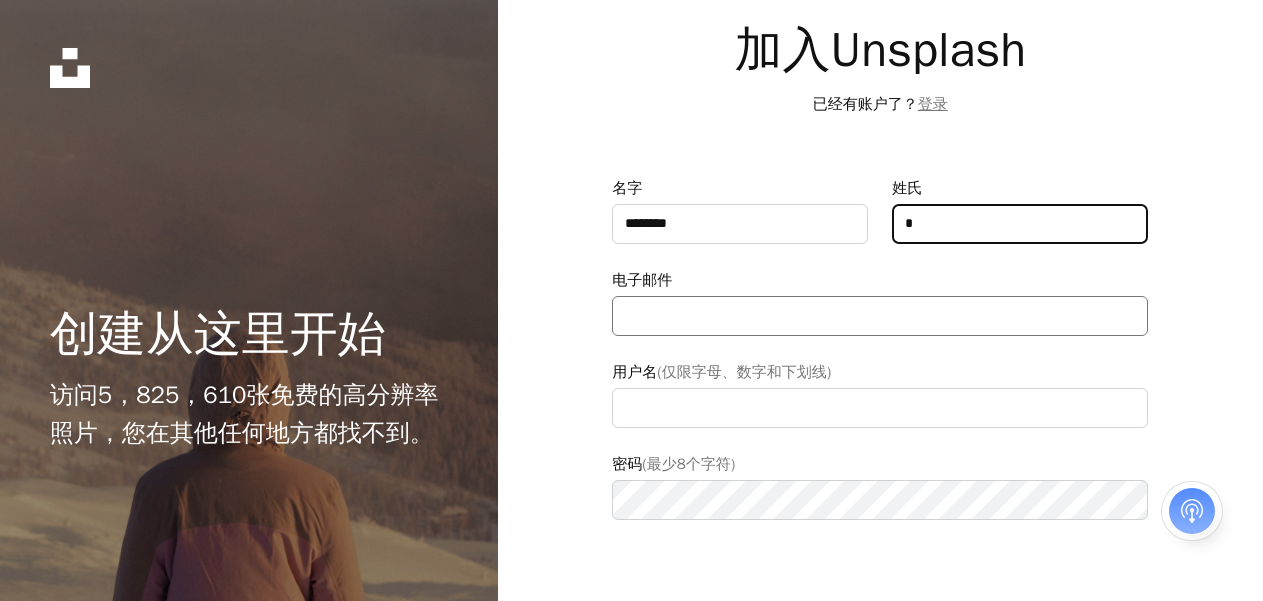 type on "*" 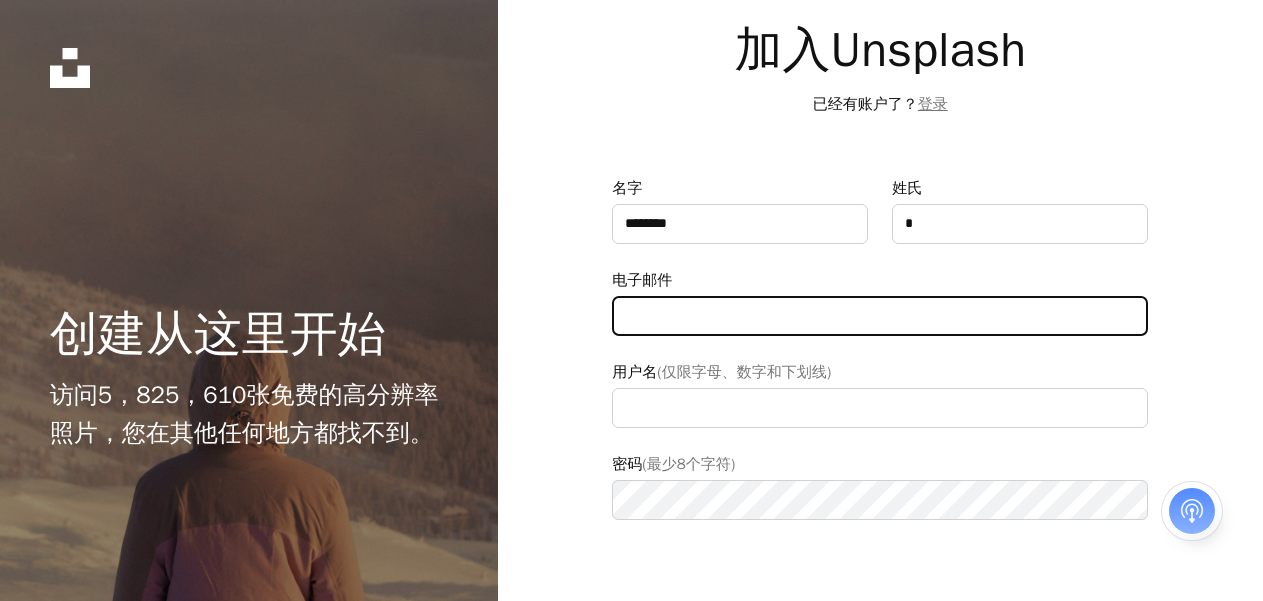 click on "电子邮件" at bounding box center [880, 316] 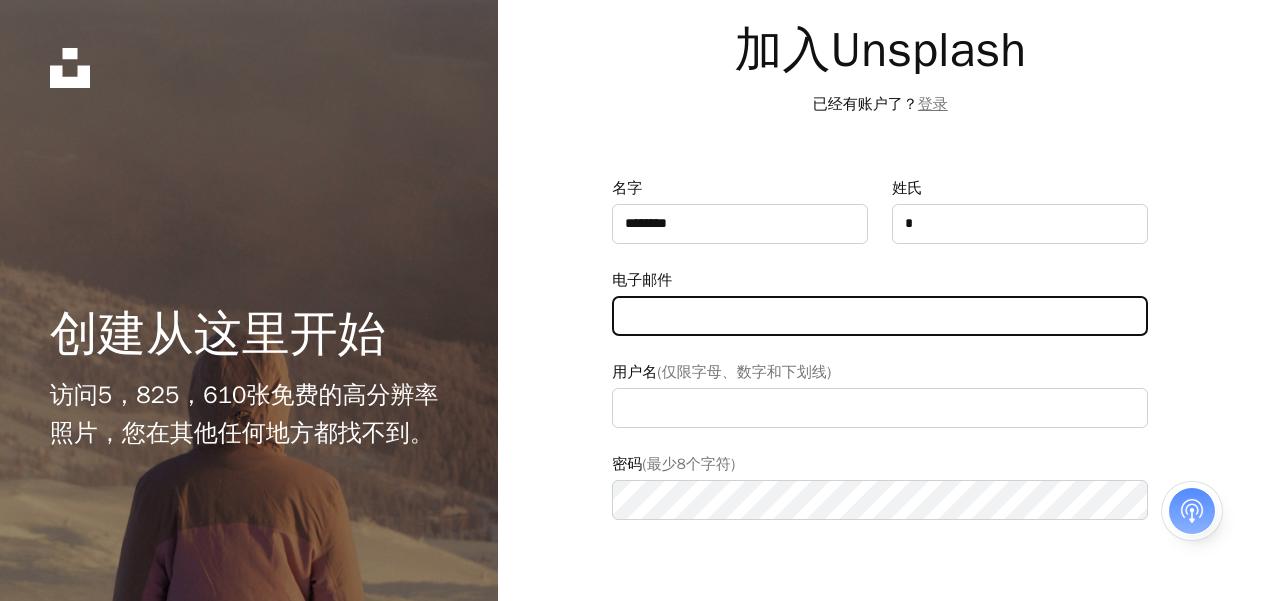 type on "**********" 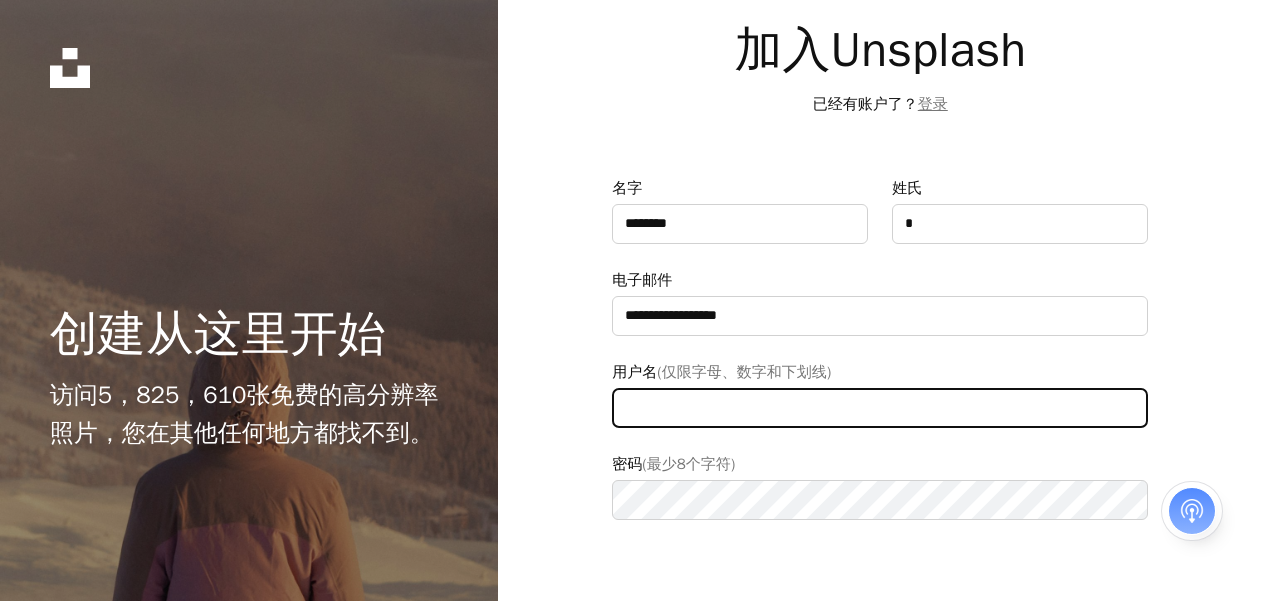 click on "用户名 (仅限字母、数字和下划线)" at bounding box center [880, 408] 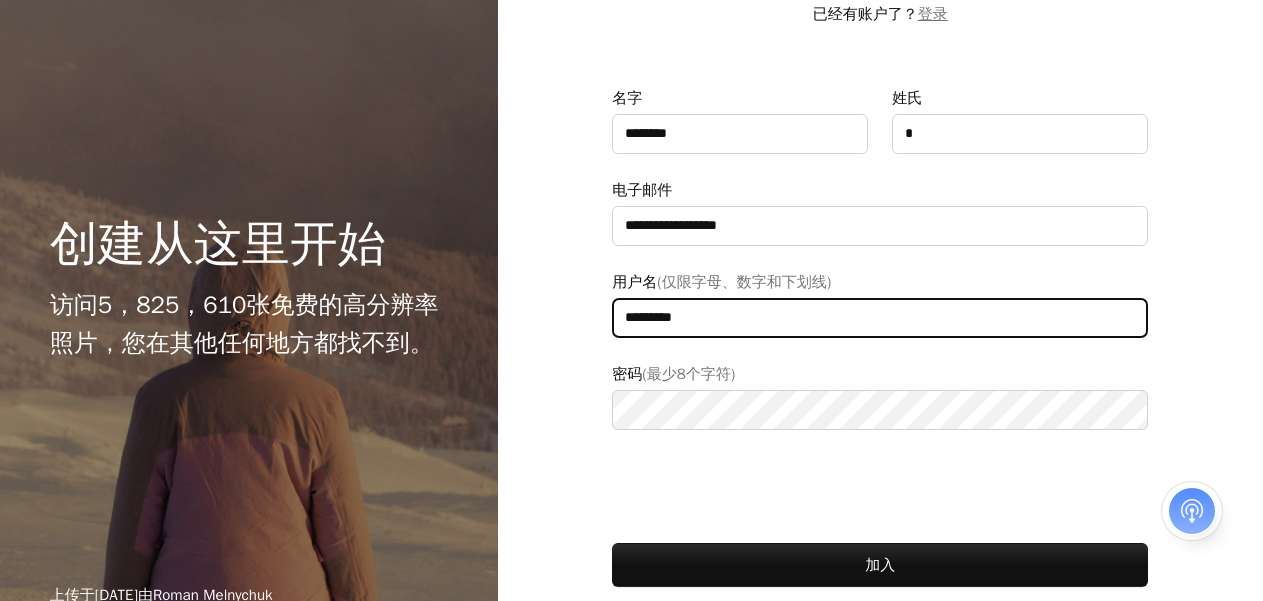 scroll, scrollTop: 100, scrollLeft: 0, axis: vertical 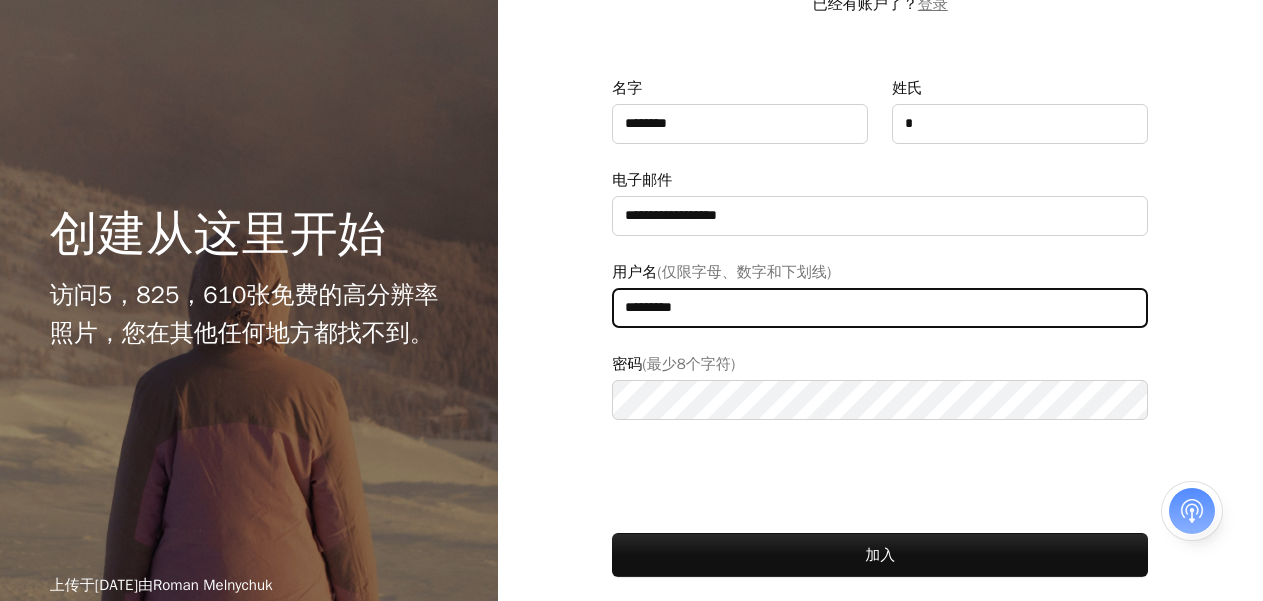 type on "*********" 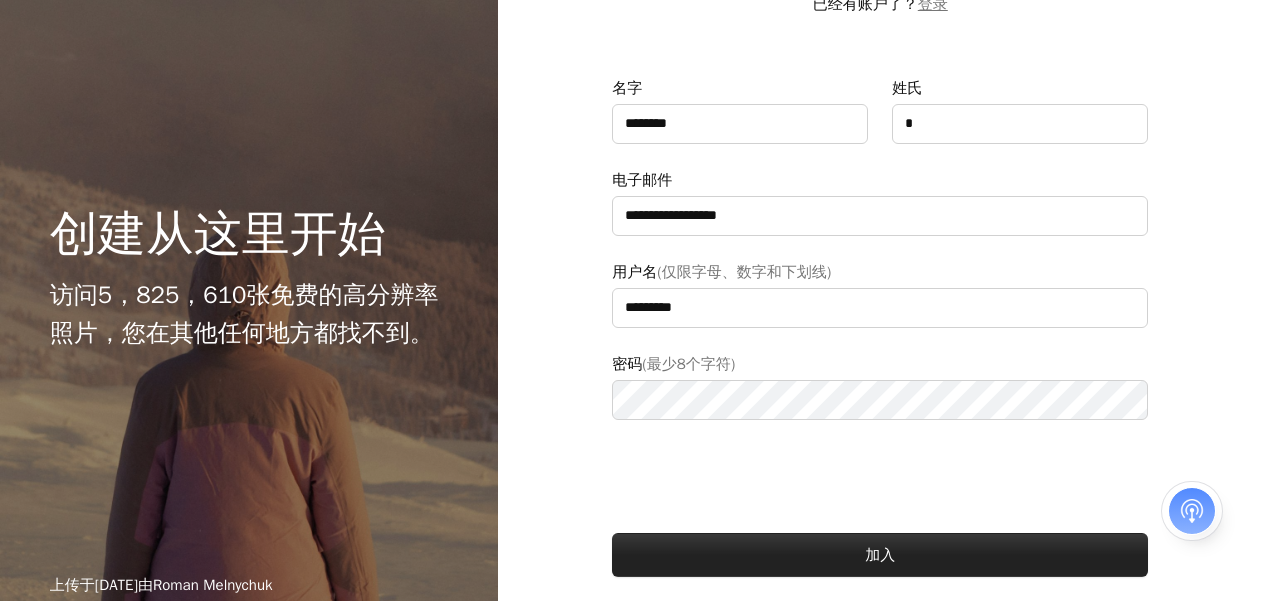 click on "加入" at bounding box center [880, 555] 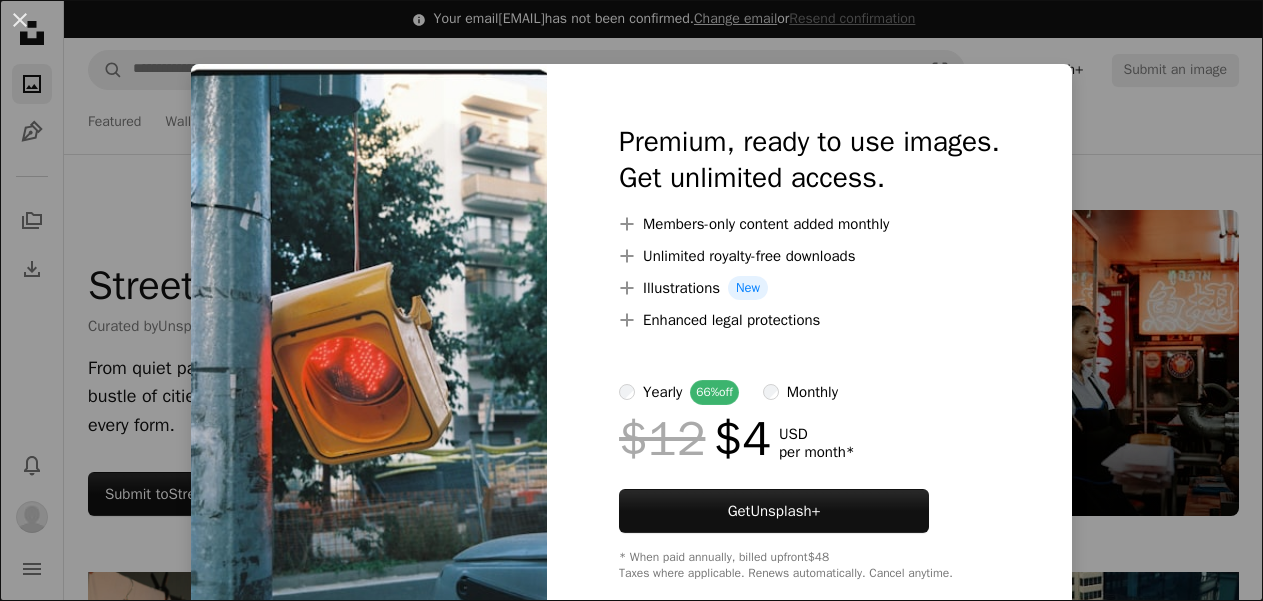 scroll, scrollTop: 4200, scrollLeft: 0, axis: vertical 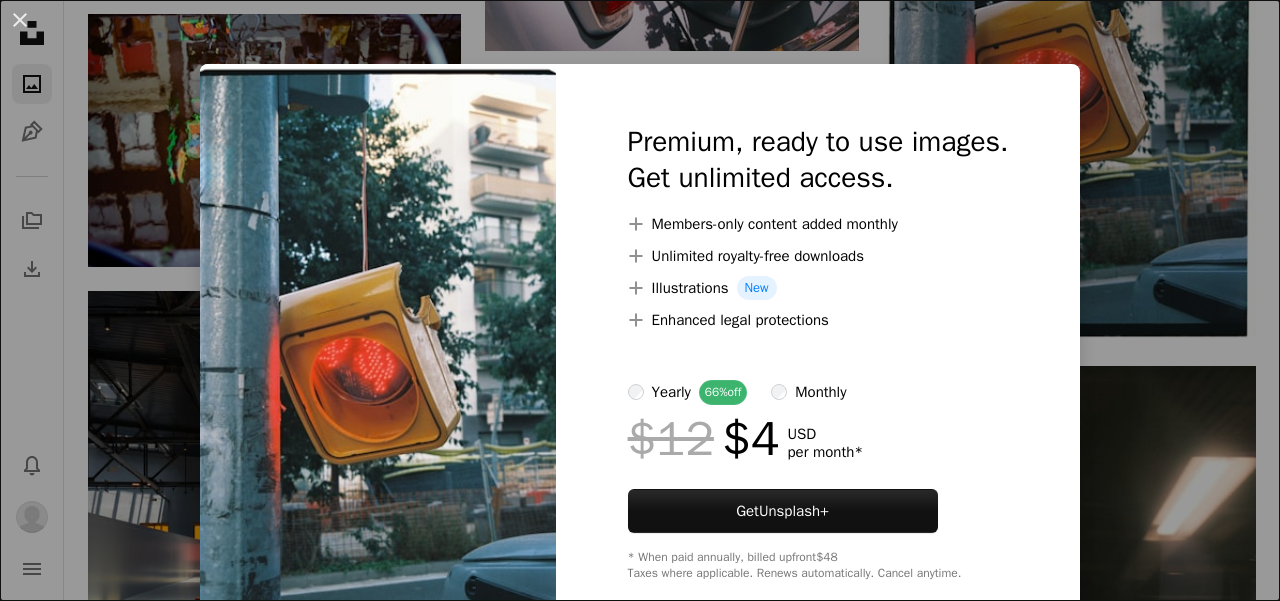 click on "monthly" at bounding box center [820, 392] 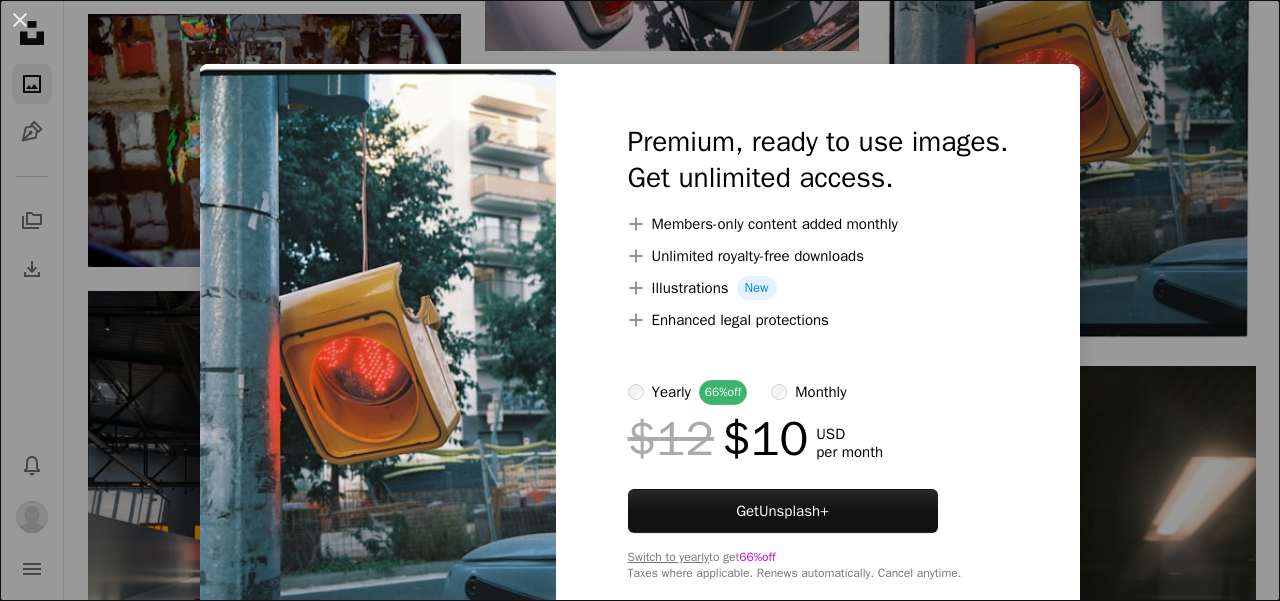 click on "yearly" at bounding box center [671, 392] 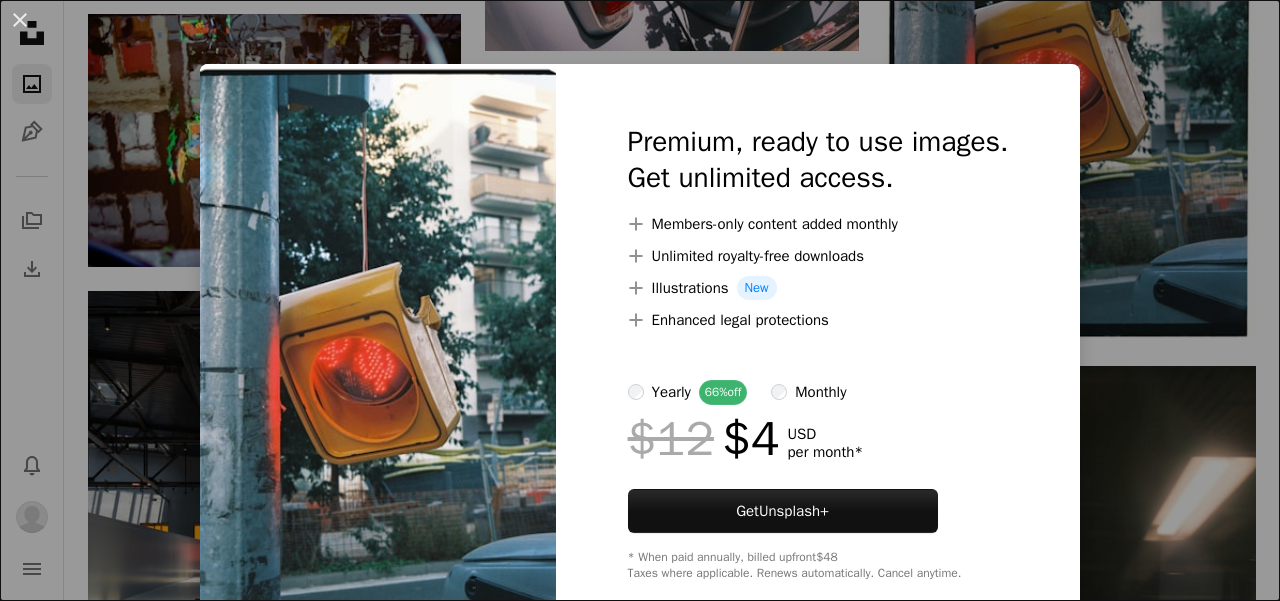click on "An X shape Premium, ready to use images. Get unlimited access. A plus sign Members-only content added monthly A plus sign Unlimited royalty-free downloads A plus sign Illustrations  New A plus sign Enhanced legal protections yearly 66%  off monthly $12   $4 USD per month * Get  Unsplash+ * When paid annually, billed upfront  $48 Taxes where applicable. Renews automatically. Cancel anytime." at bounding box center [640, 300] 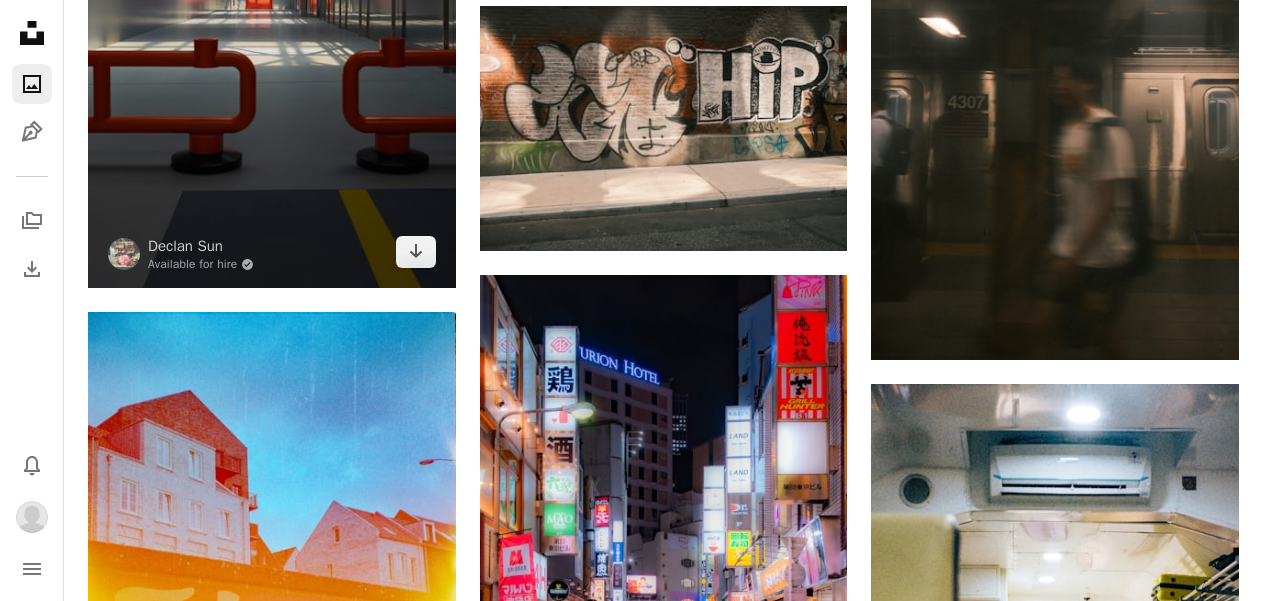 scroll, scrollTop: 4400, scrollLeft: 0, axis: vertical 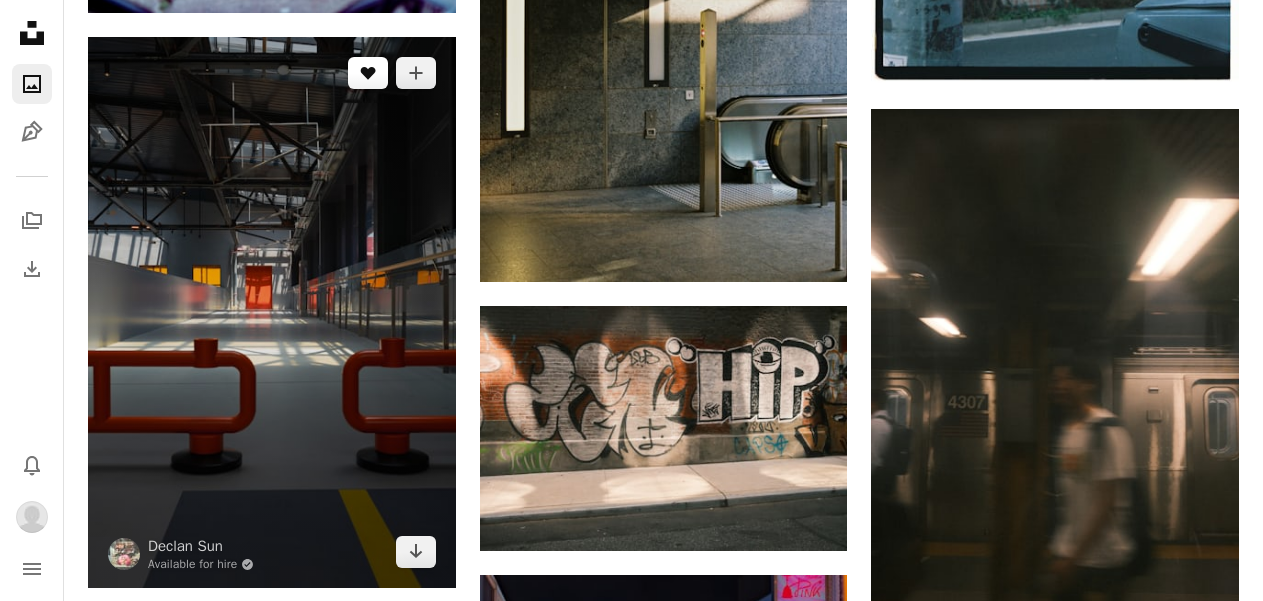 click on "A heart" 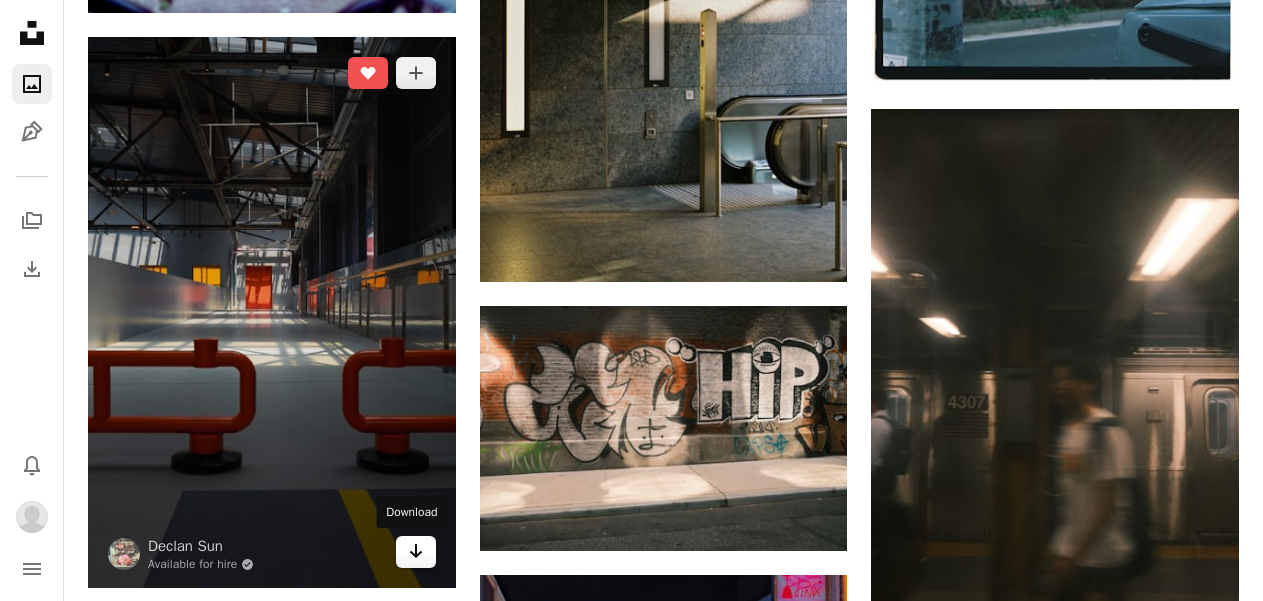 click on "Arrow pointing down" 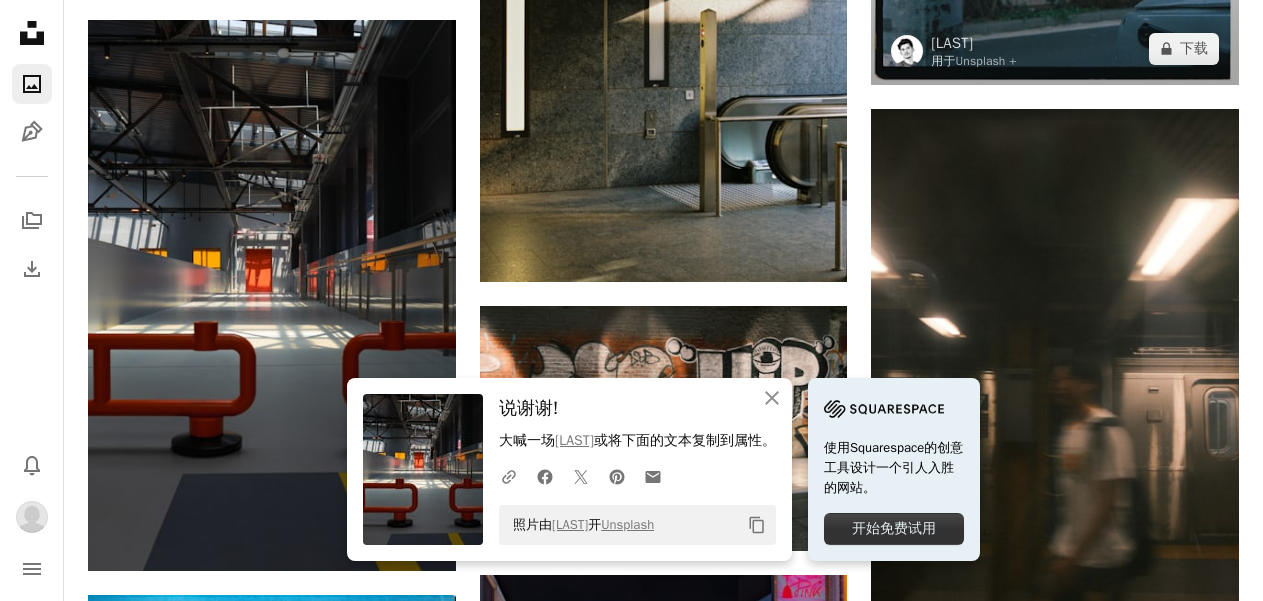 scroll, scrollTop: 4383, scrollLeft: 0, axis: vertical 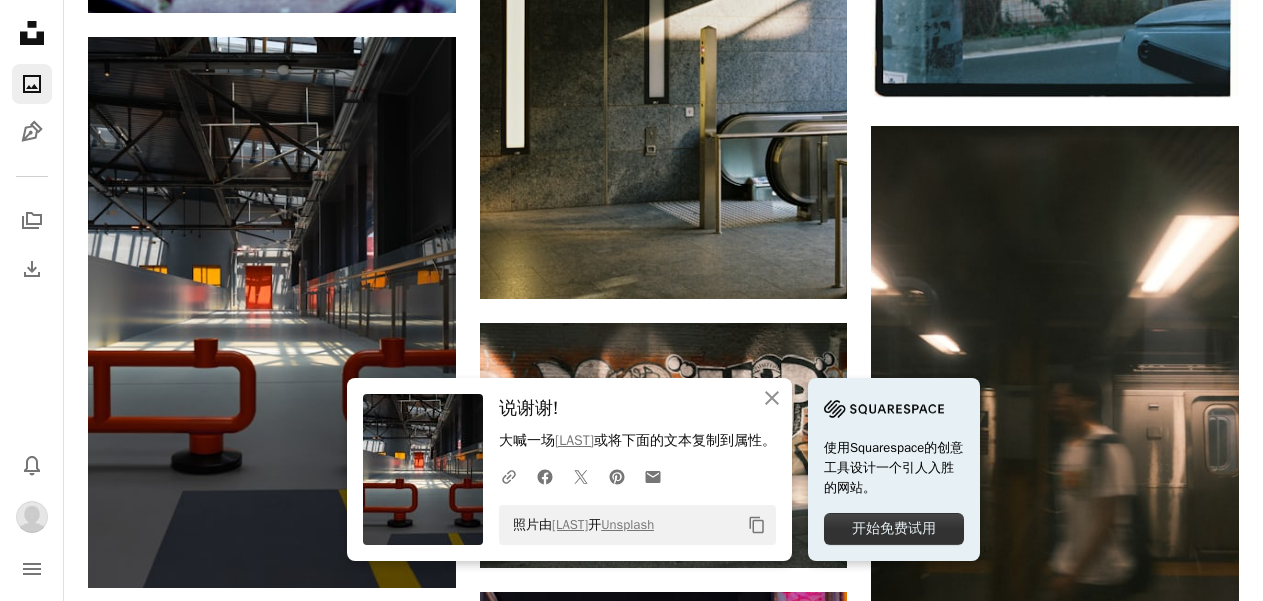 click on "照片由 [LAST] 开 Unsplash
Copy content" at bounding box center (637, 525) 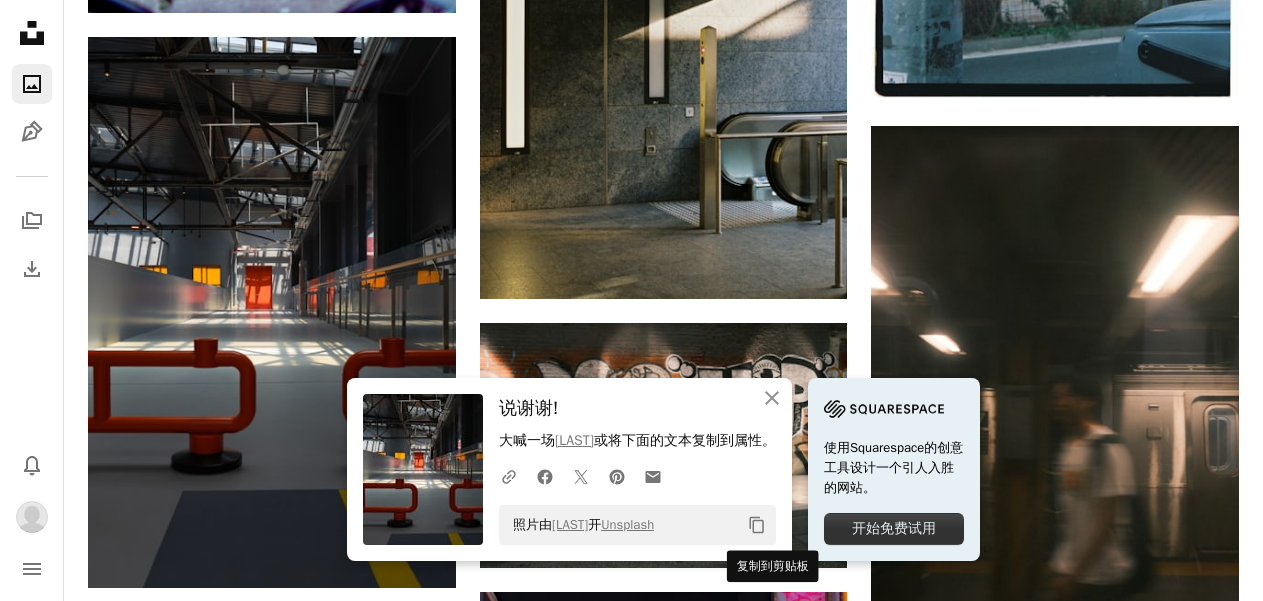 click on "Copy content" 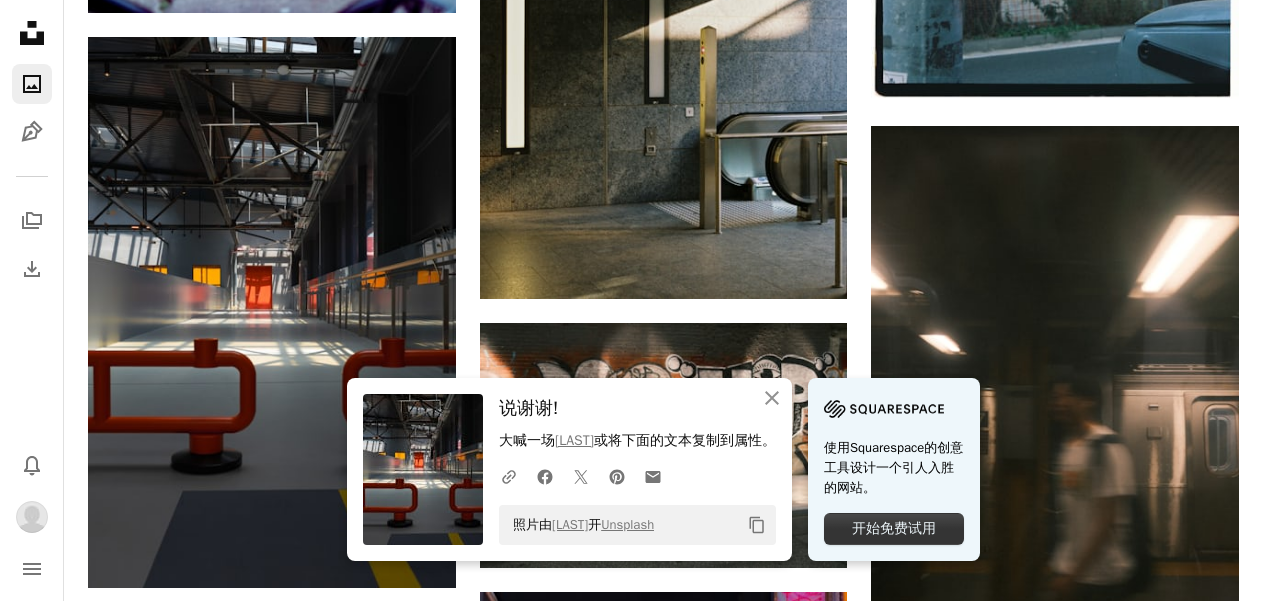 click on "开始免费试用" at bounding box center (894, 528) 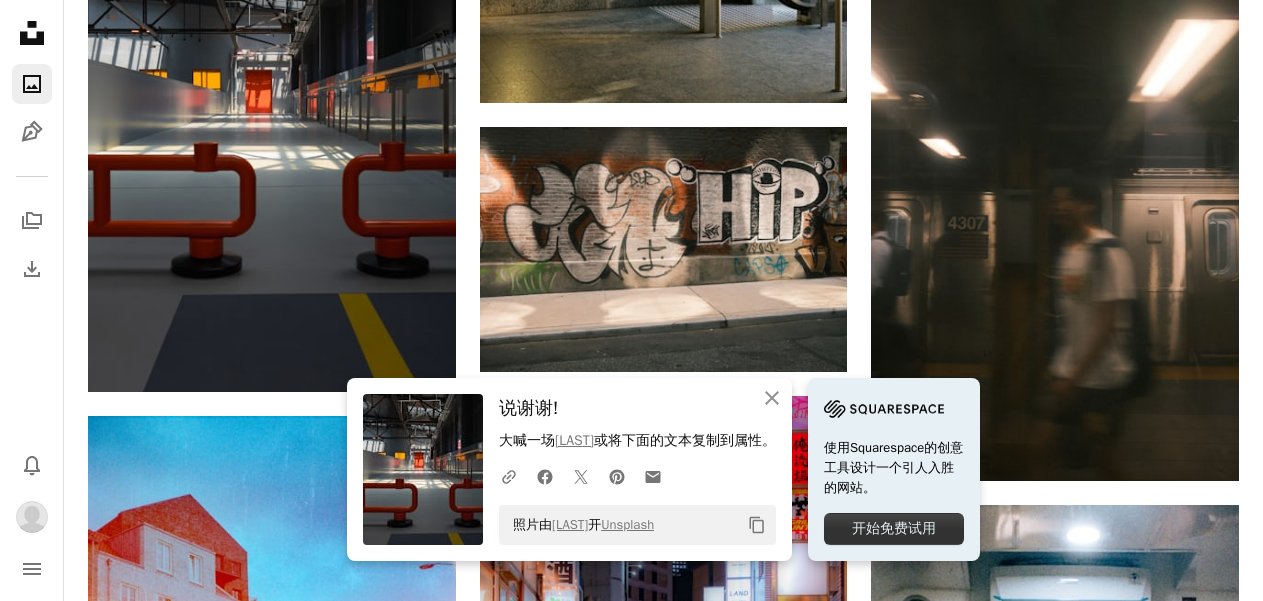 scroll, scrollTop: 4583, scrollLeft: 0, axis: vertical 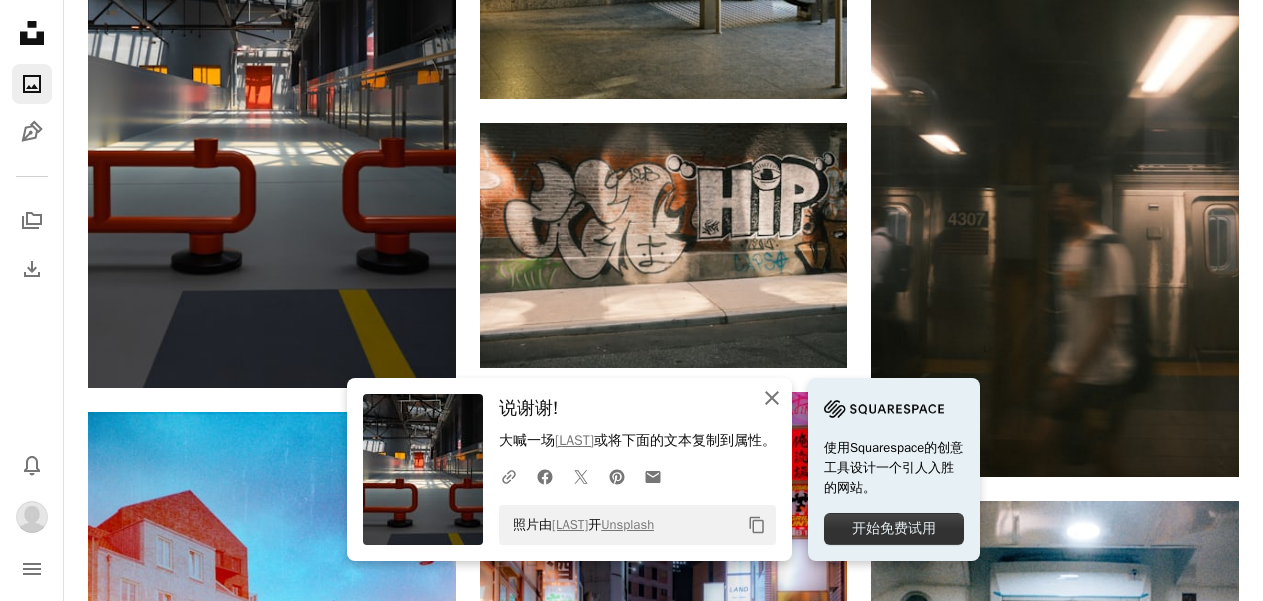 click 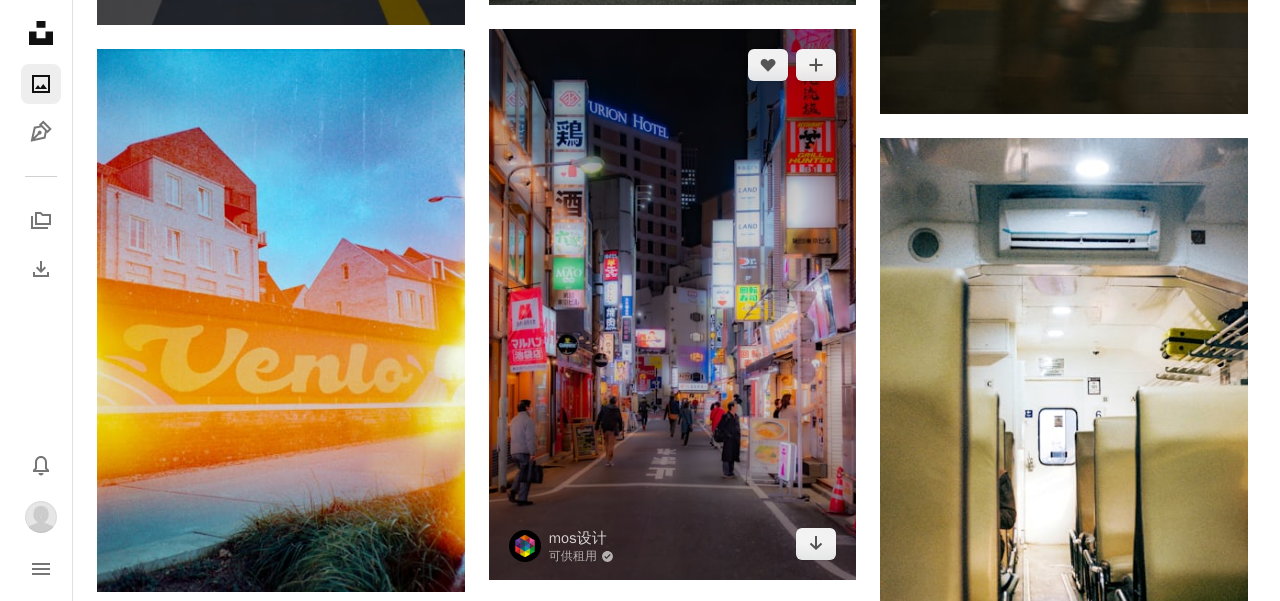 scroll, scrollTop: 4983, scrollLeft: 0, axis: vertical 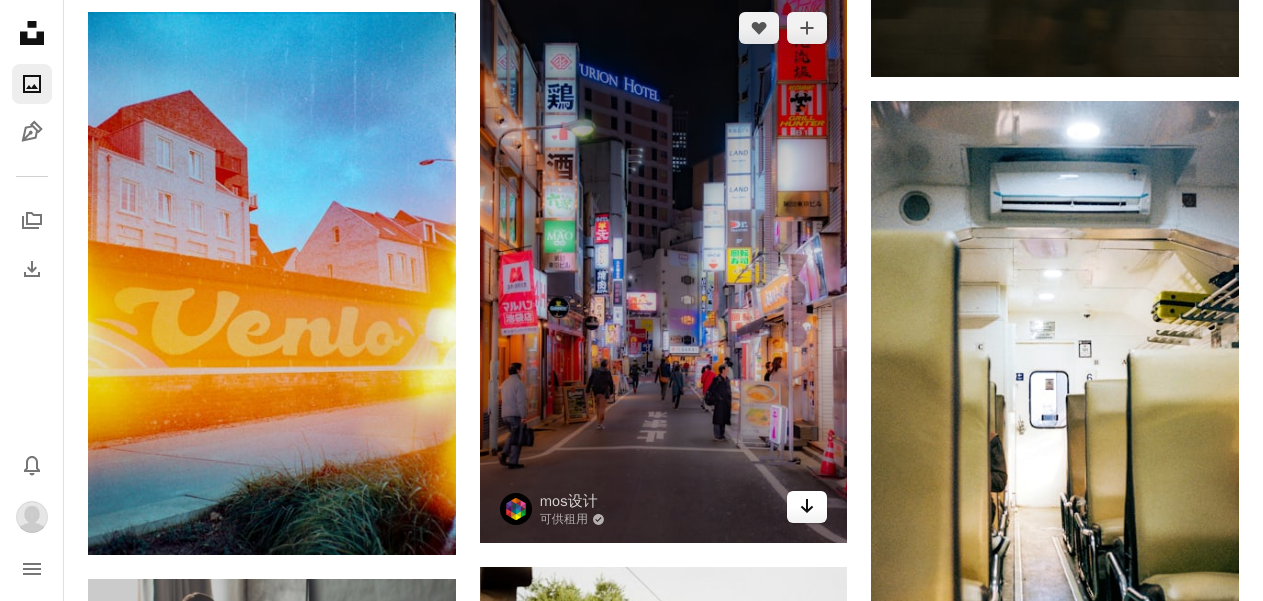 click on "Arrow pointing down" at bounding box center (807, 507) 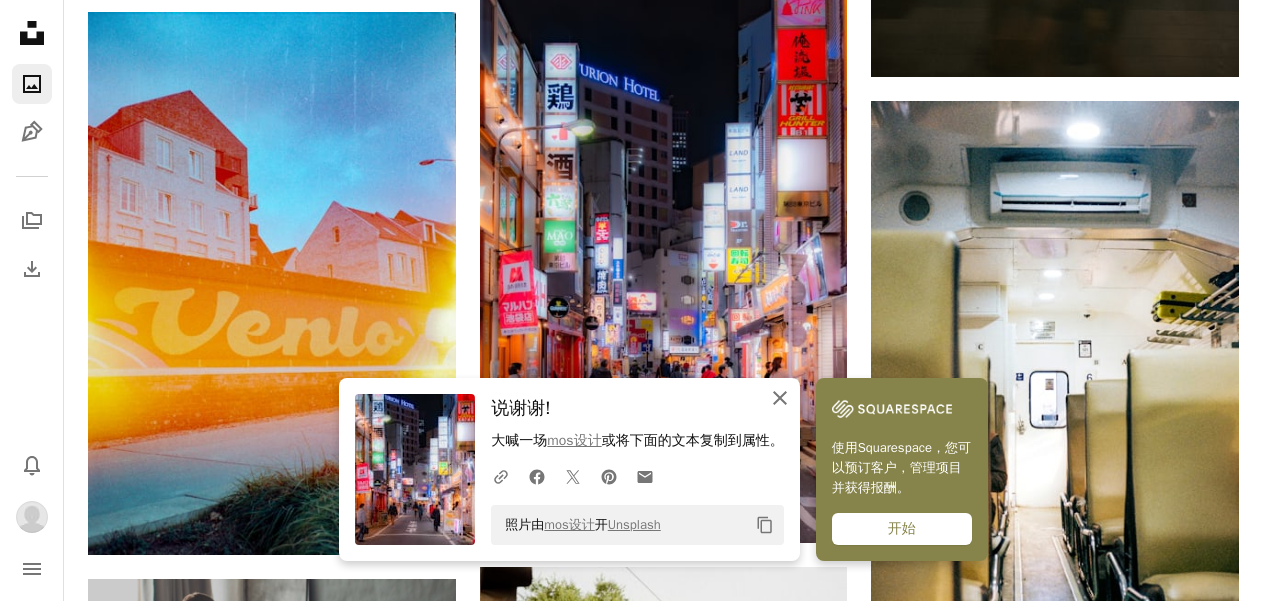 click on "An X shape" 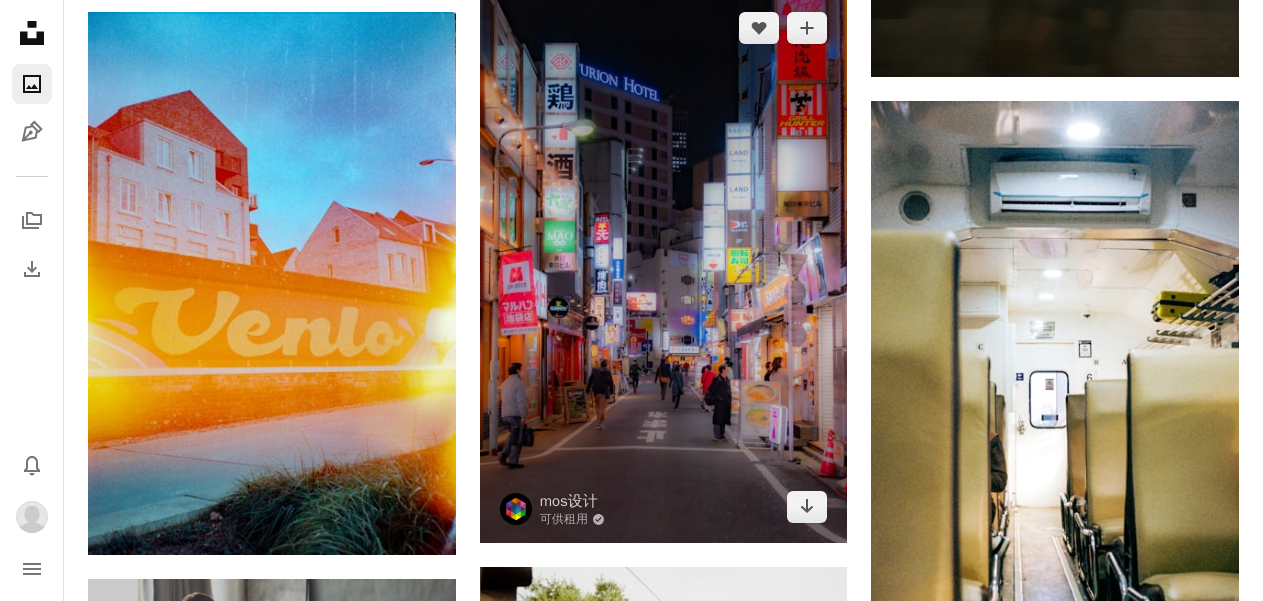 click at bounding box center (664, 268) 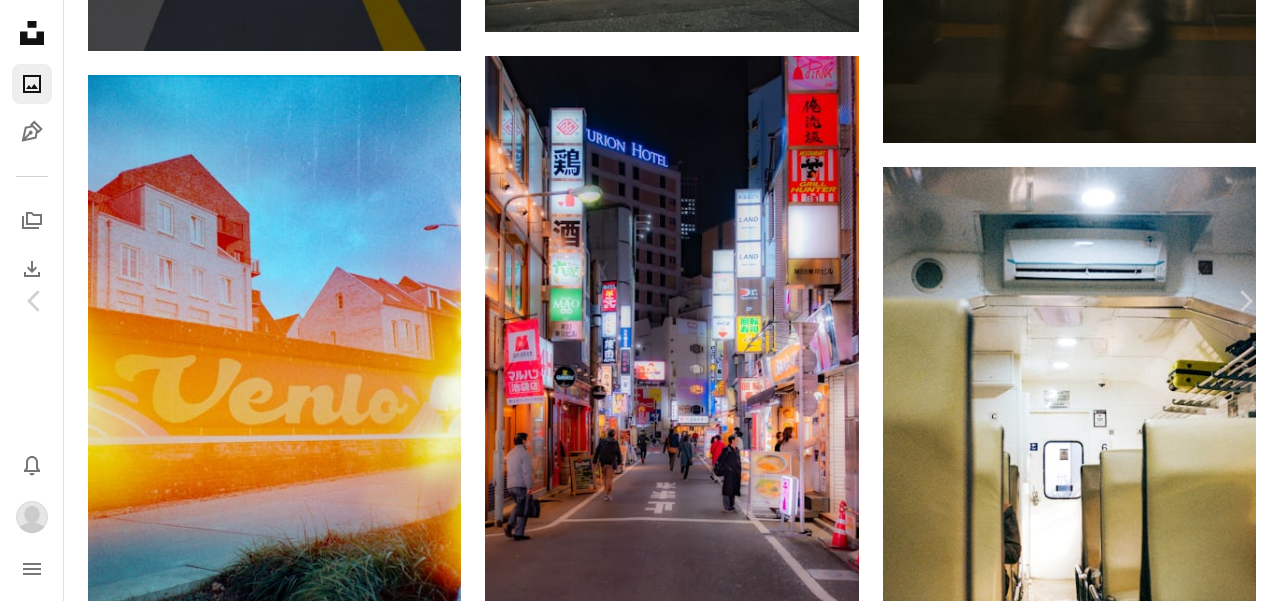 scroll, scrollTop: 400, scrollLeft: 0, axis: vertical 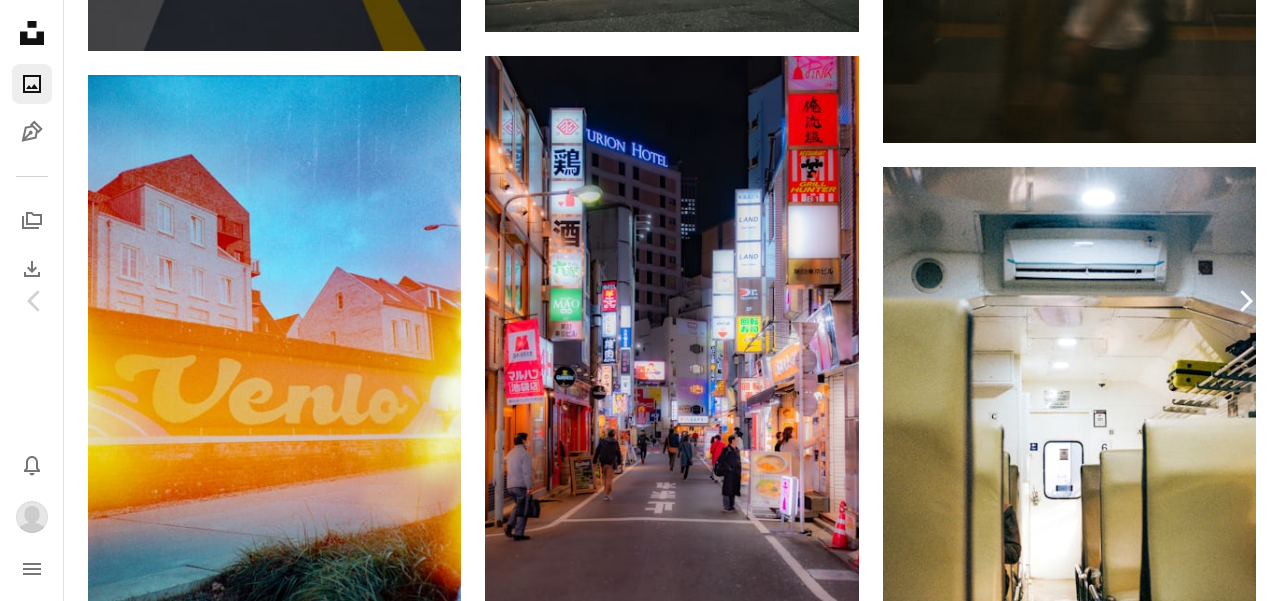 click on "Chevron right" at bounding box center [1245, 301] 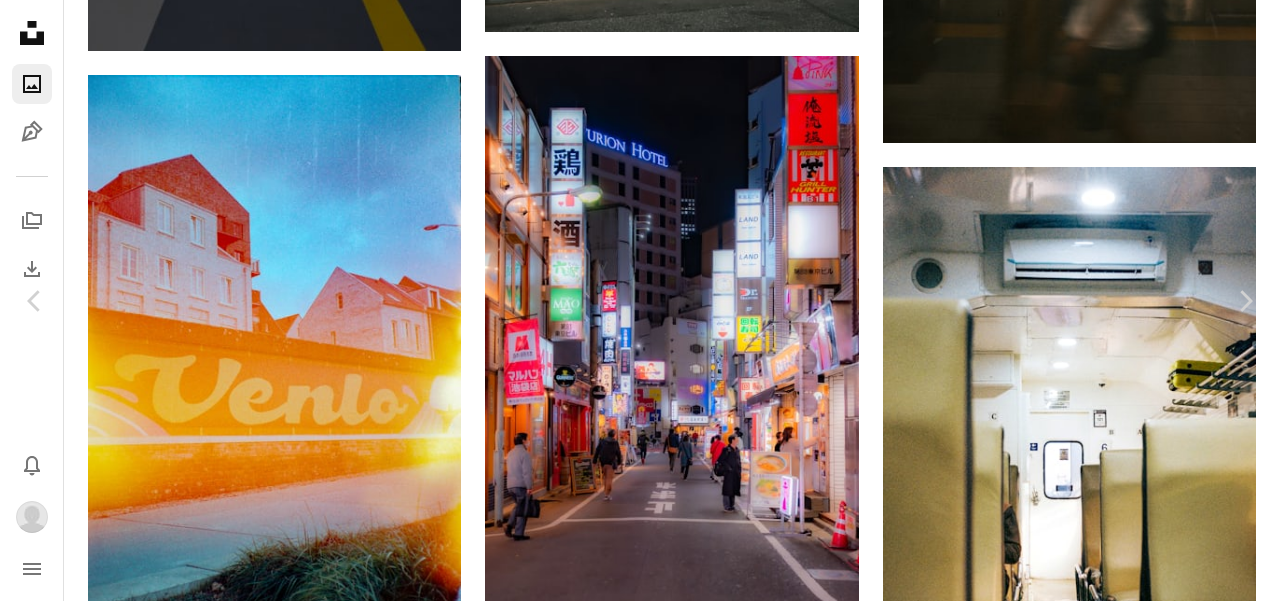 scroll, scrollTop: 400, scrollLeft: 0, axis: vertical 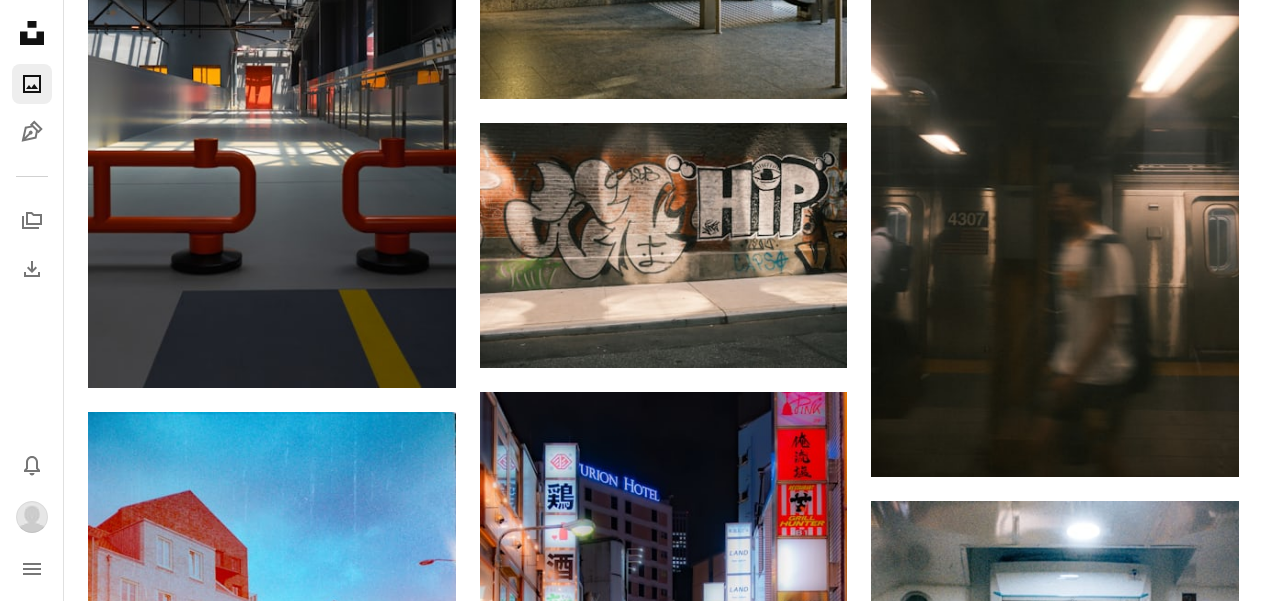 click 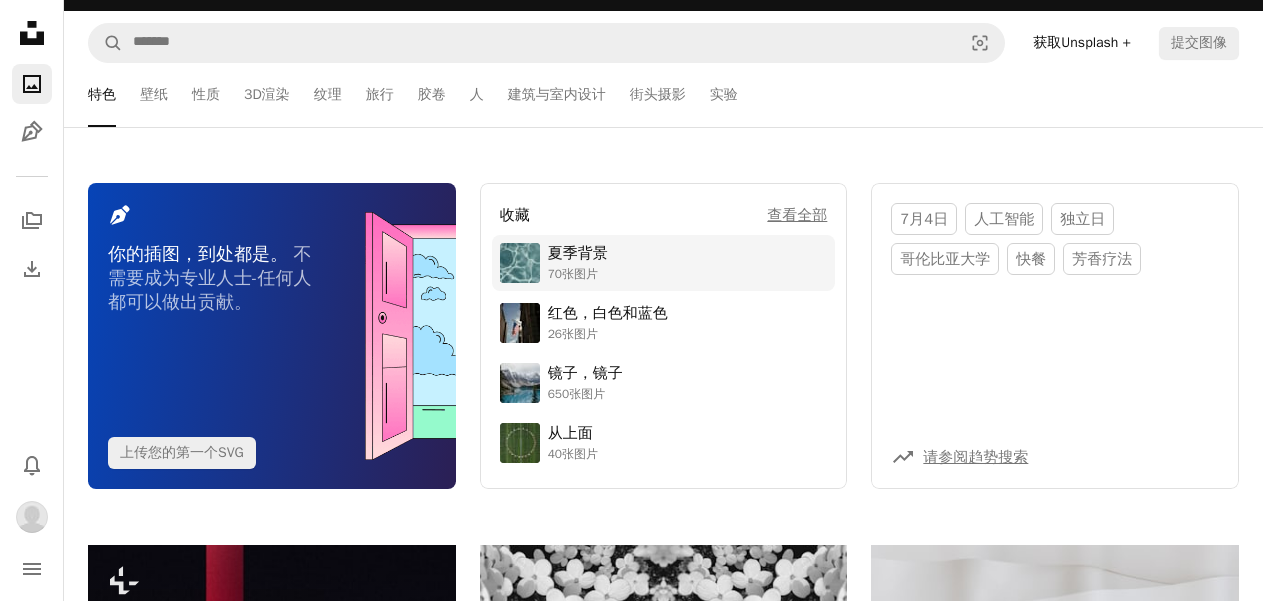 scroll, scrollTop: 0, scrollLeft: 0, axis: both 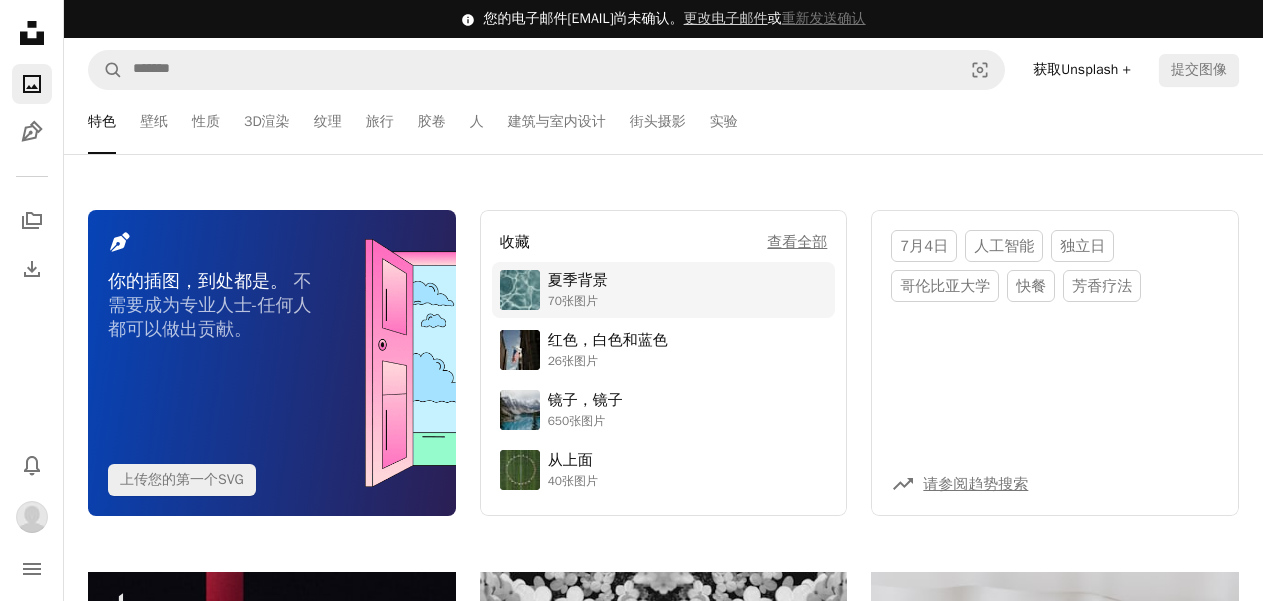 click on "夏季背景" at bounding box center (578, 280) 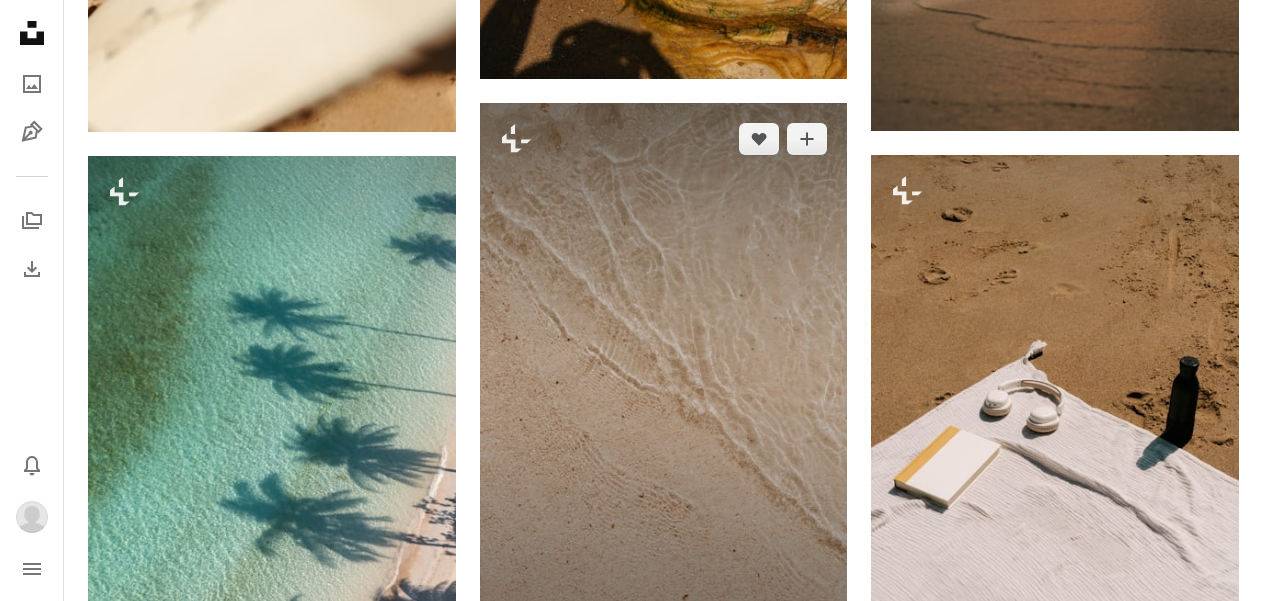 scroll, scrollTop: 1600, scrollLeft: 0, axis: vertical 